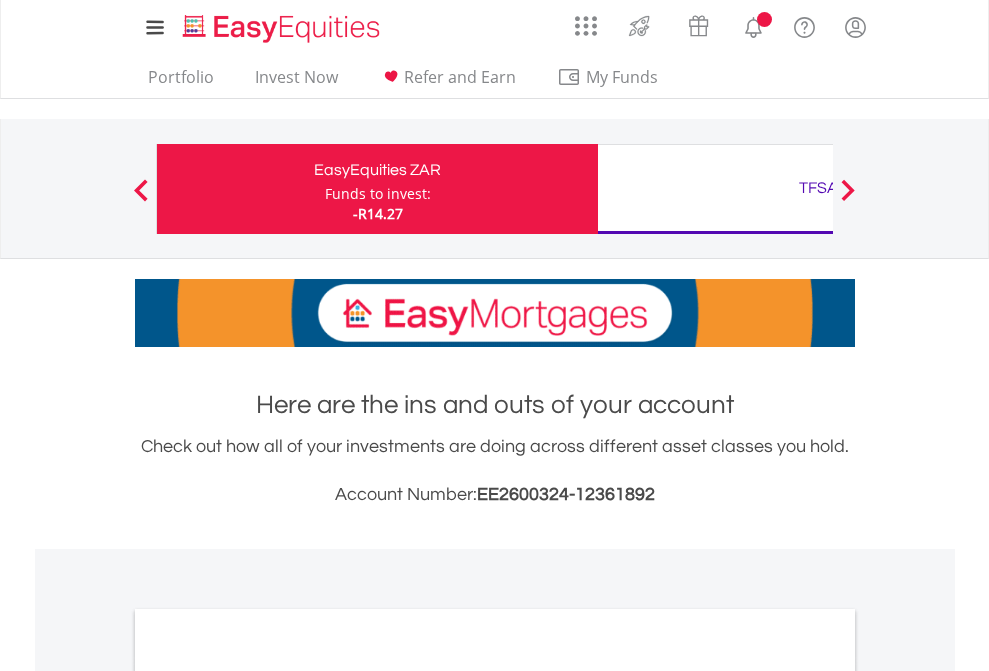 scroll, scrollTop: 0, scrollLeft: 0, axis: both 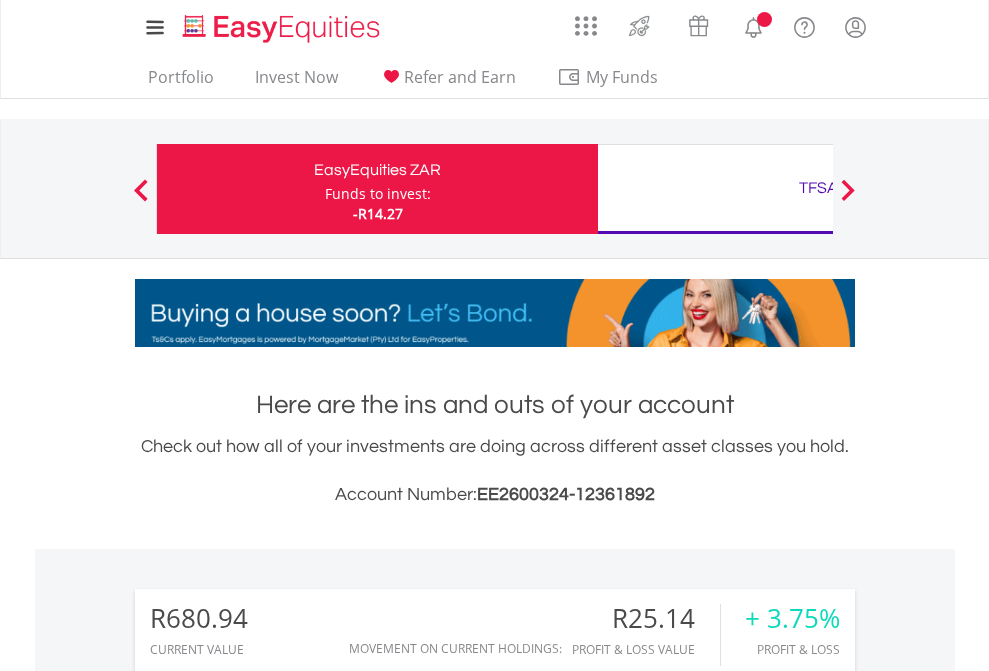 click on "Funds to invest:" at bounding box center [378, 194] 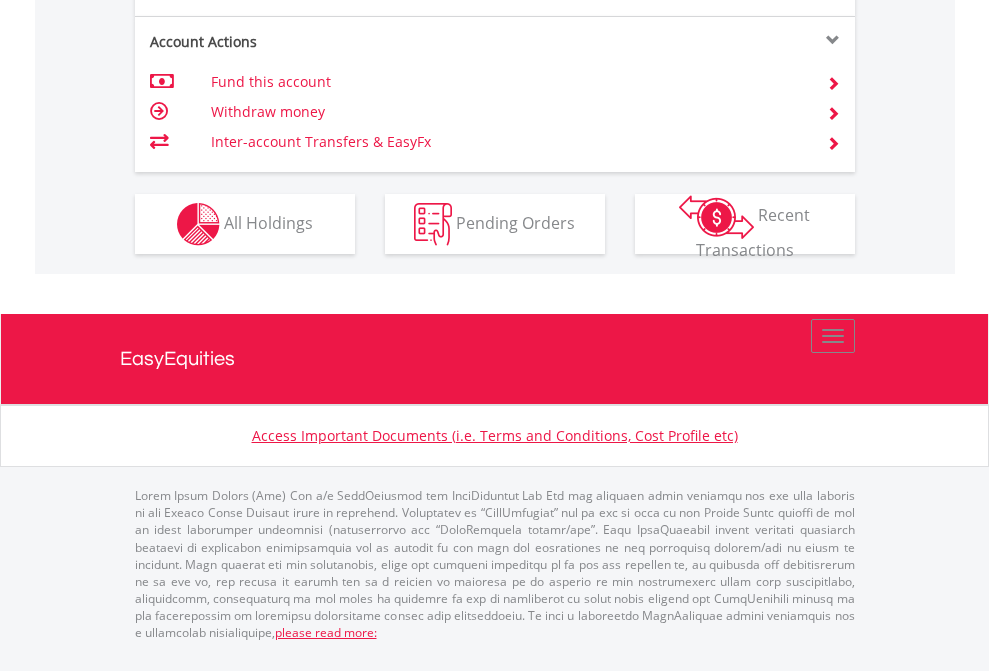 scroll, scrollTop: 1957, scrollLeft: 0, axis: vertical 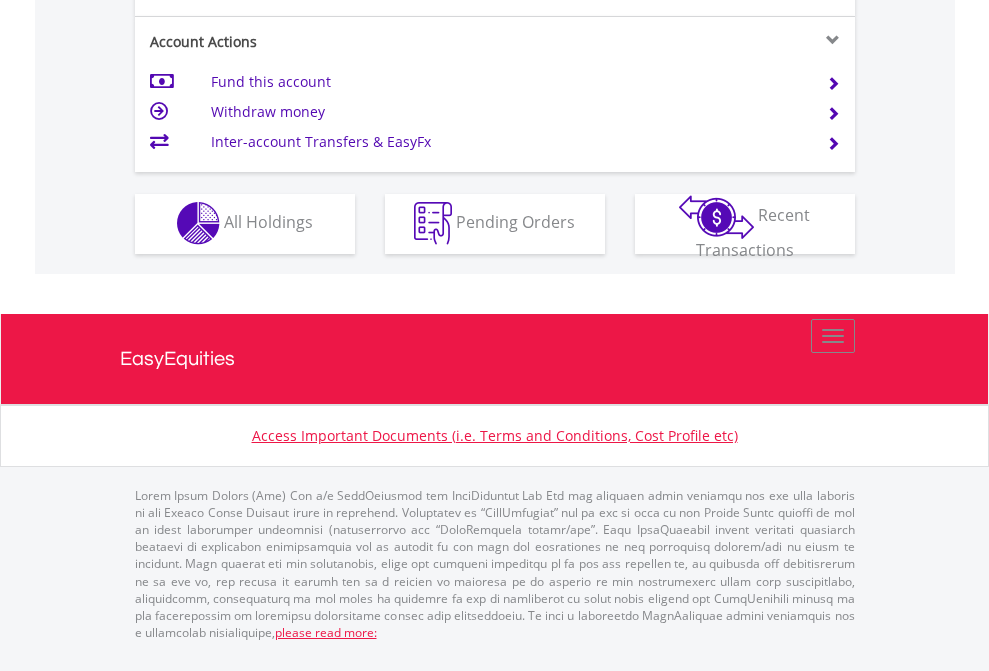 click on "Investment types" at bounding box center [706, -353] 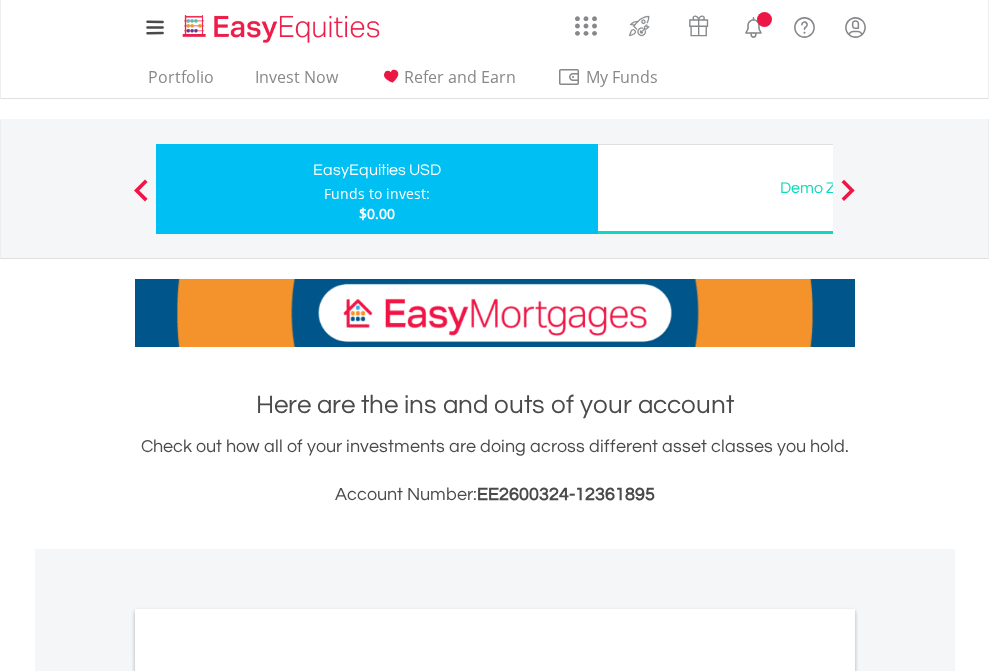 scroll, scrollTop: 0, scrollLeft: 0, axis: both 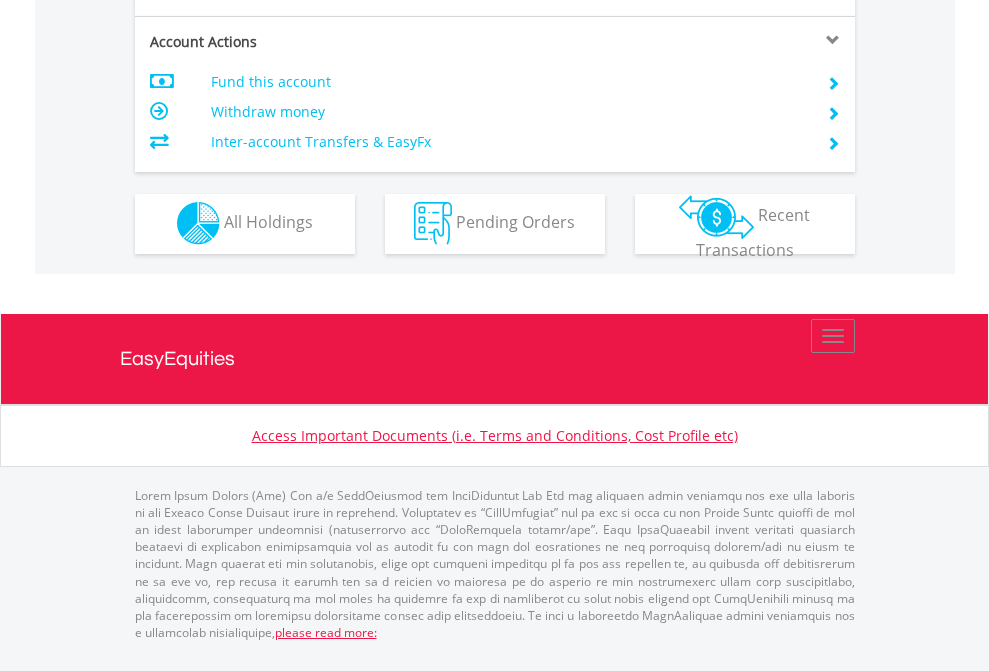 click on "Investment types" at bounding box center [706, -353] 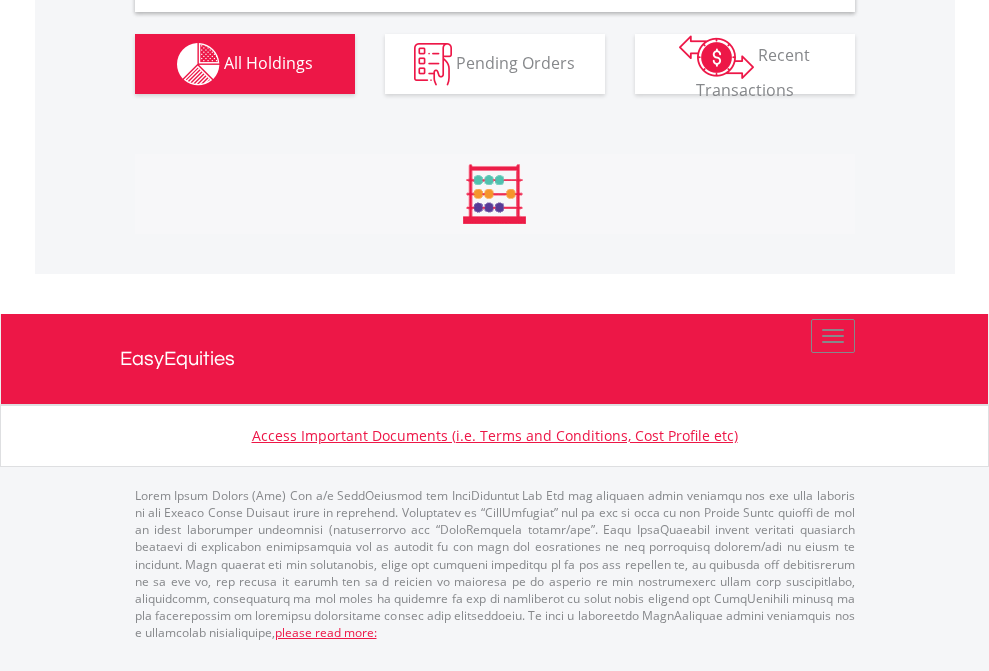 scroll, scrollTop: 1202, scrollLeft: 0, axis: vertical 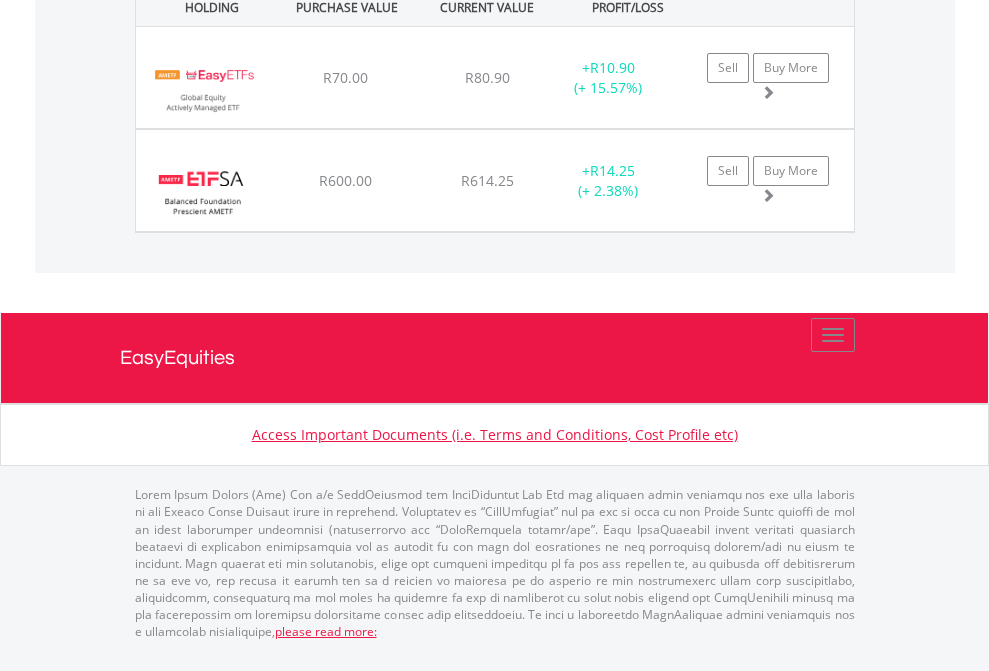 click on "Funds to invest:" at bounding box center [378, -1516] 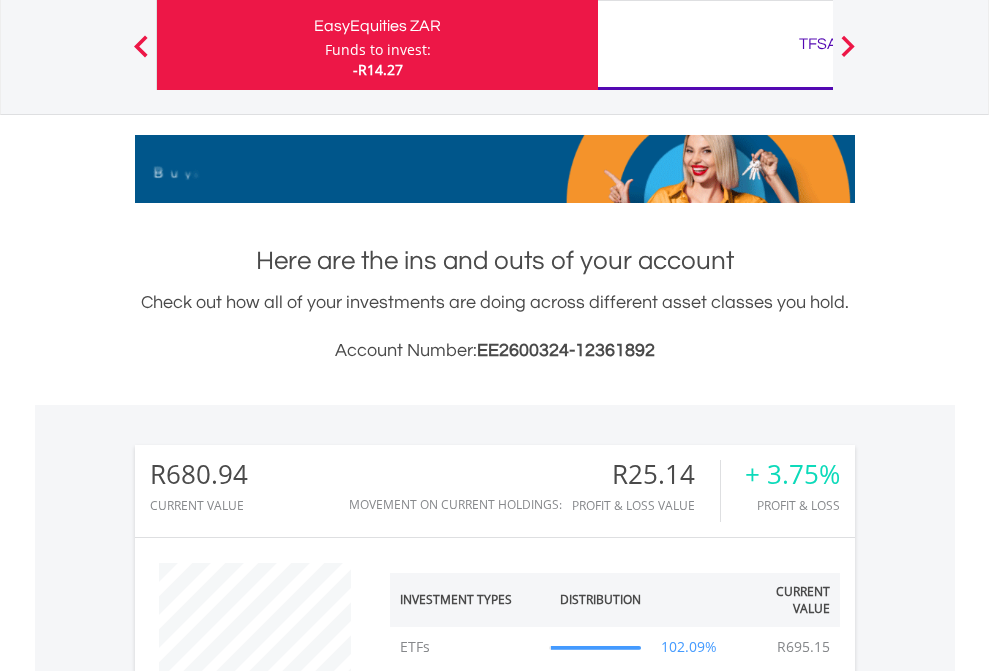 click on "All Holdings" at bounding box center [268, 1402] 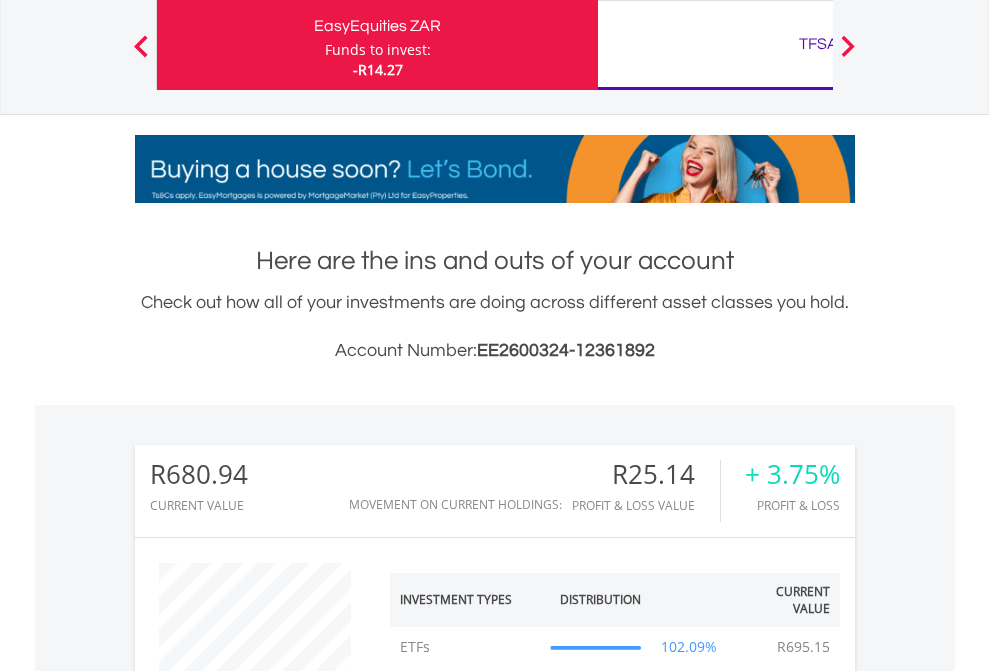 scroll, scrollTop: 1573, scrollLeft: 0, axis: vertical 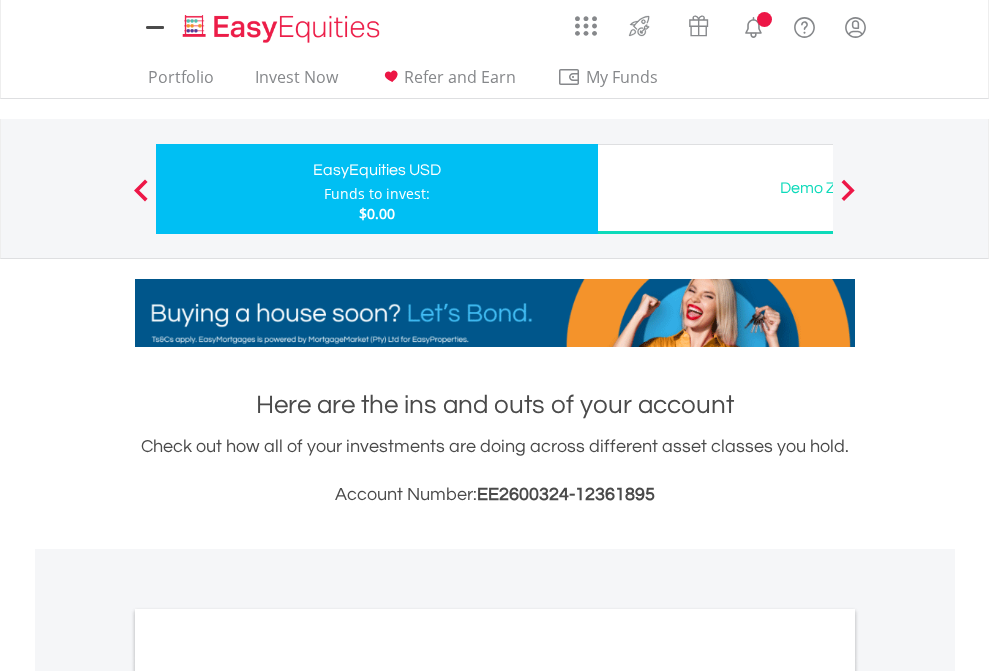 click on "All Holdings" at bounding box center [268, 1096] 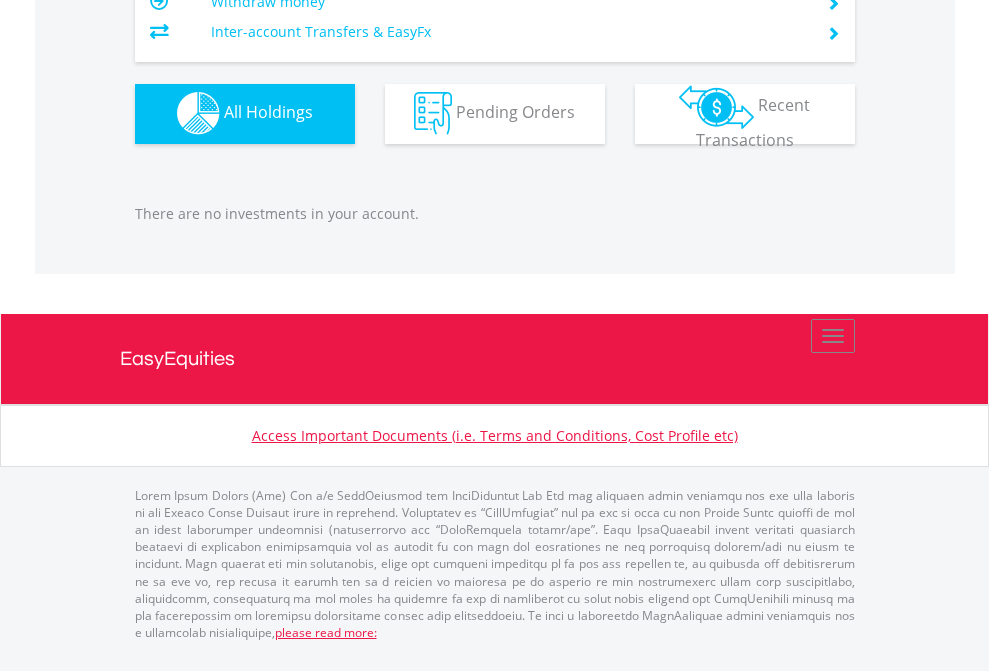 scroll, scrollTop: 1980, scrollLeft: 0, axis: vertical 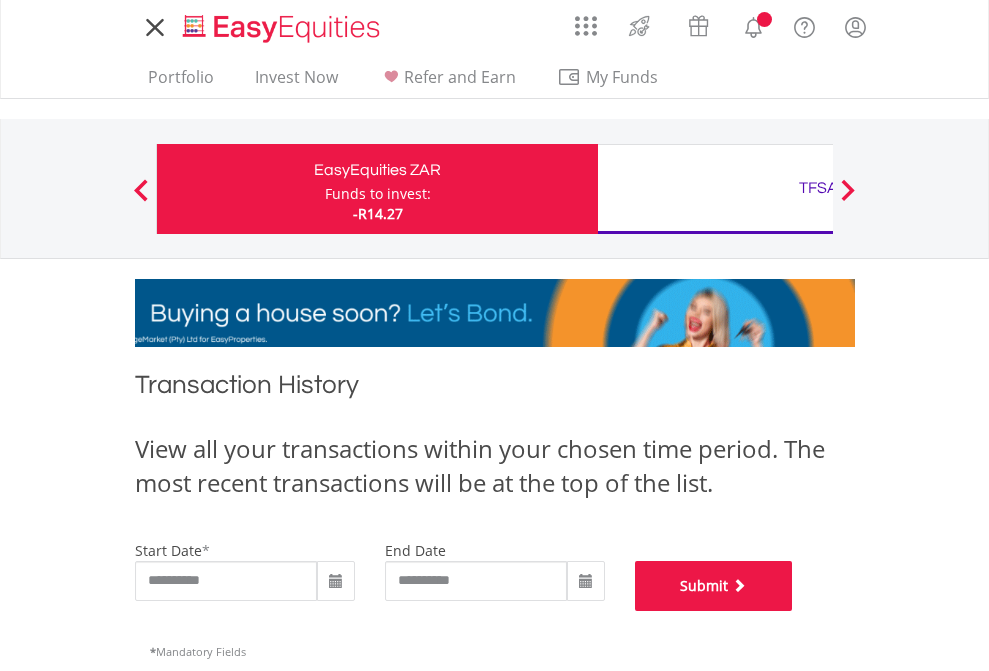 click on "Submit" at bounding box center (714, 586) 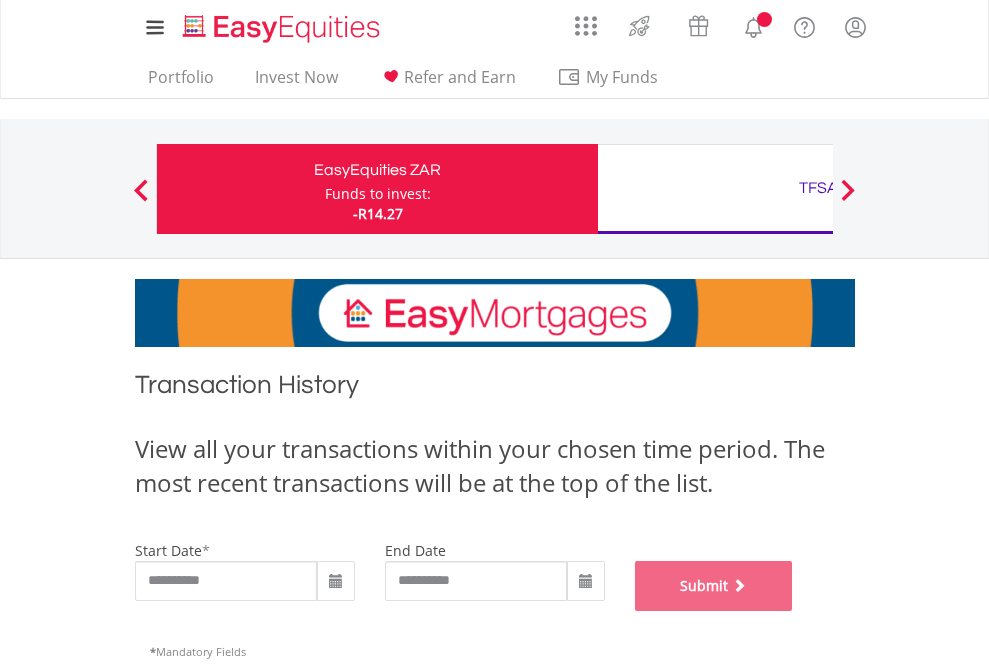 scroll, scrollTop: 811, scrollLeft: 0, axis: vertical 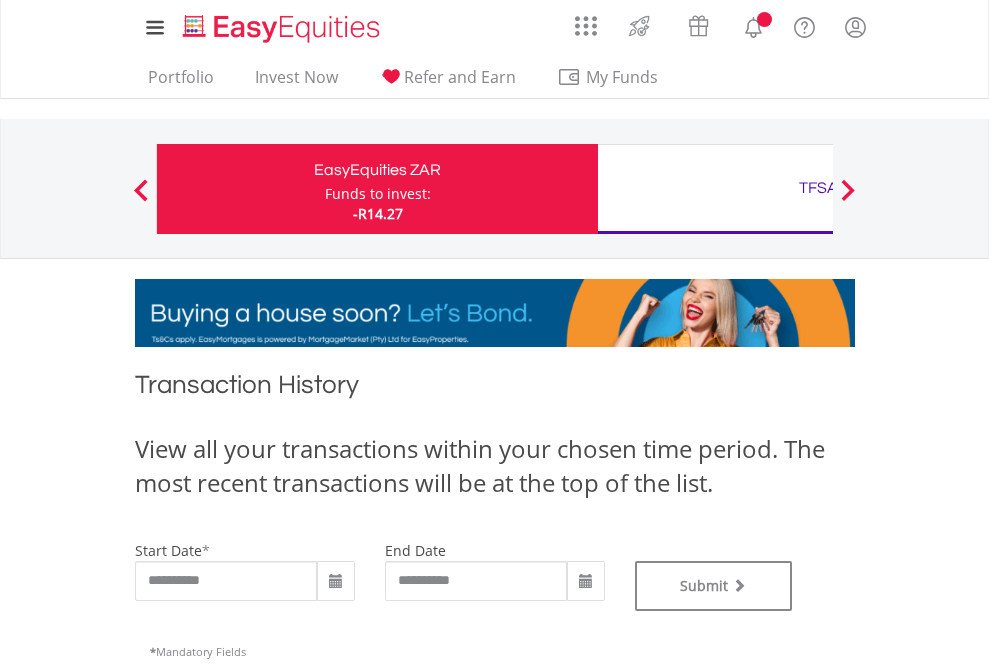 click on "Funds to invest:" at bounding box center (378, 194) 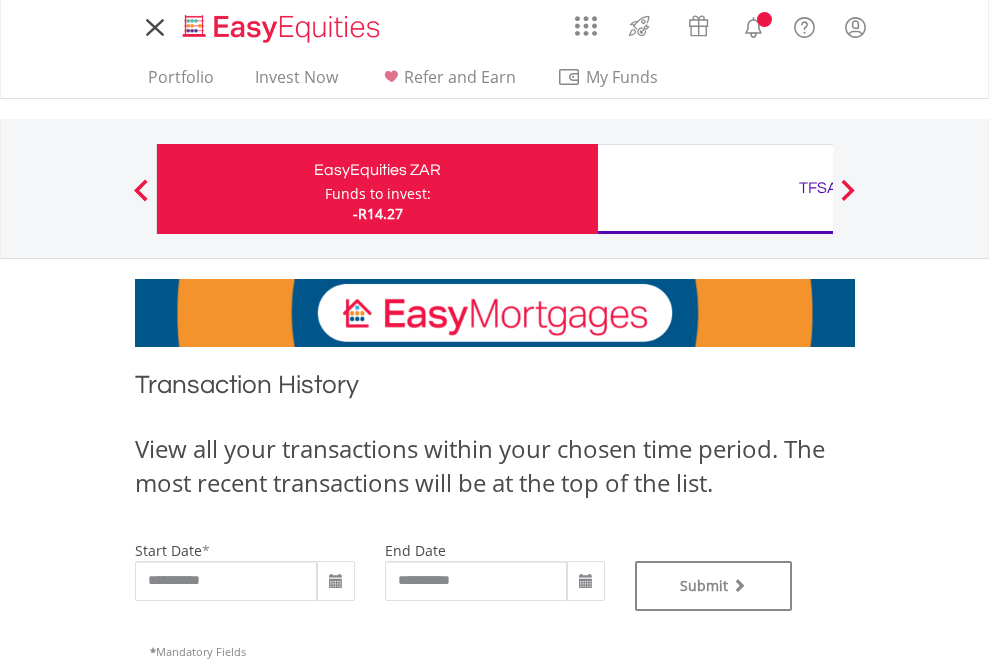 scroll, scrollTop: 0, scrollLeft: 0, axis: both 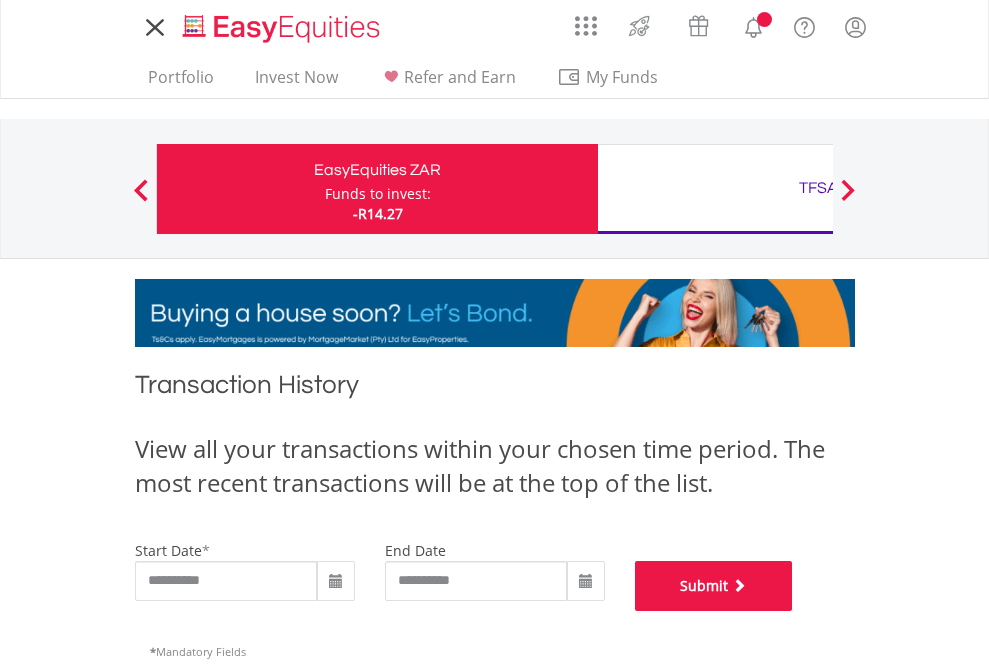 click on "Submit" at bounding box center (714, 586) 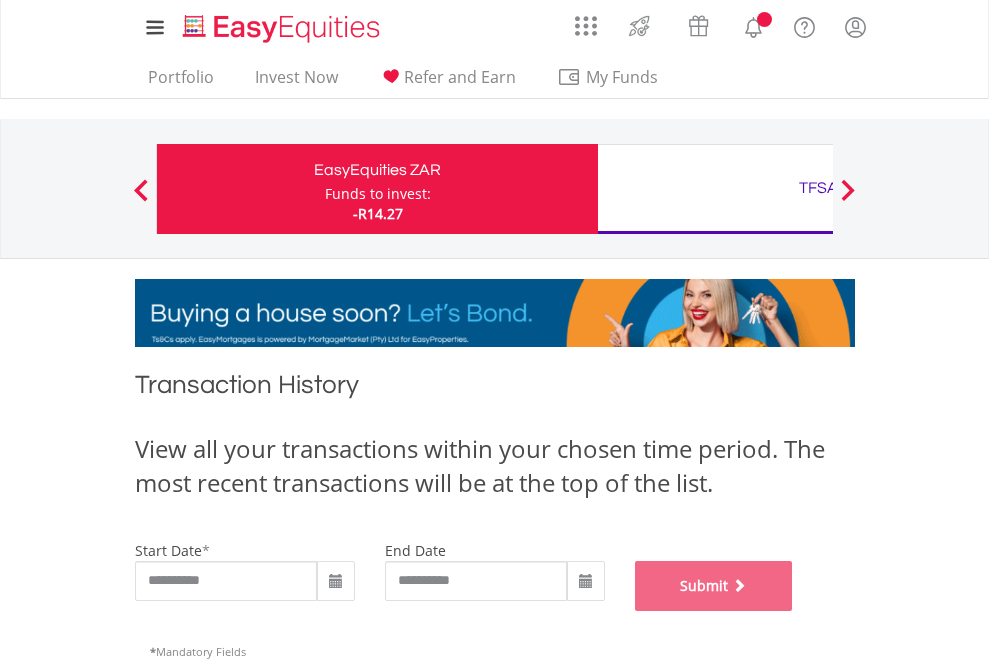 scroll, scrollTop: 811, scrollLeft: 0, axis: vertical 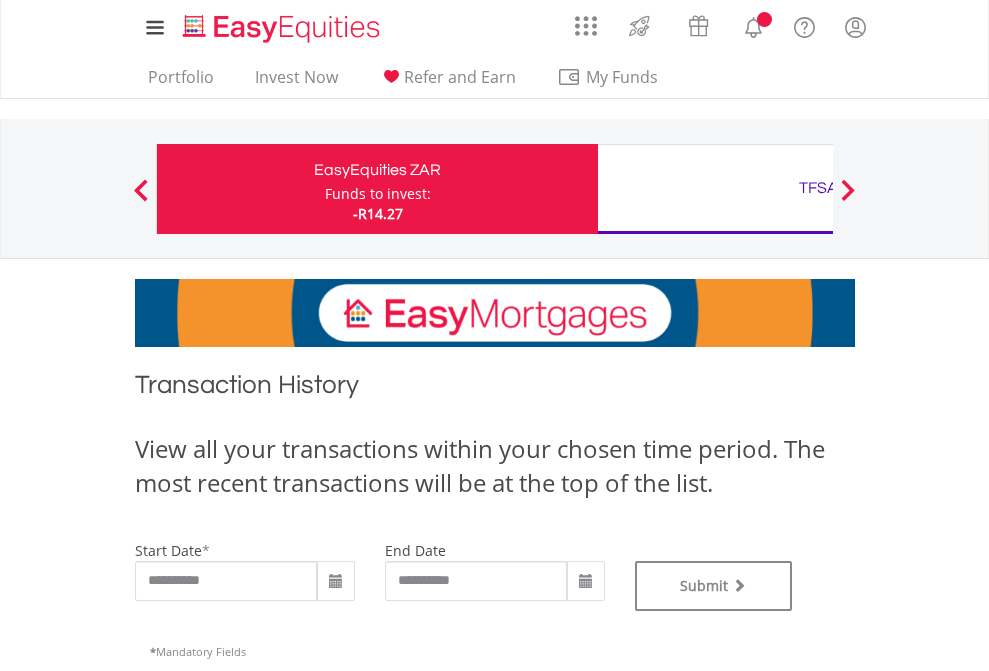 type on "**********" 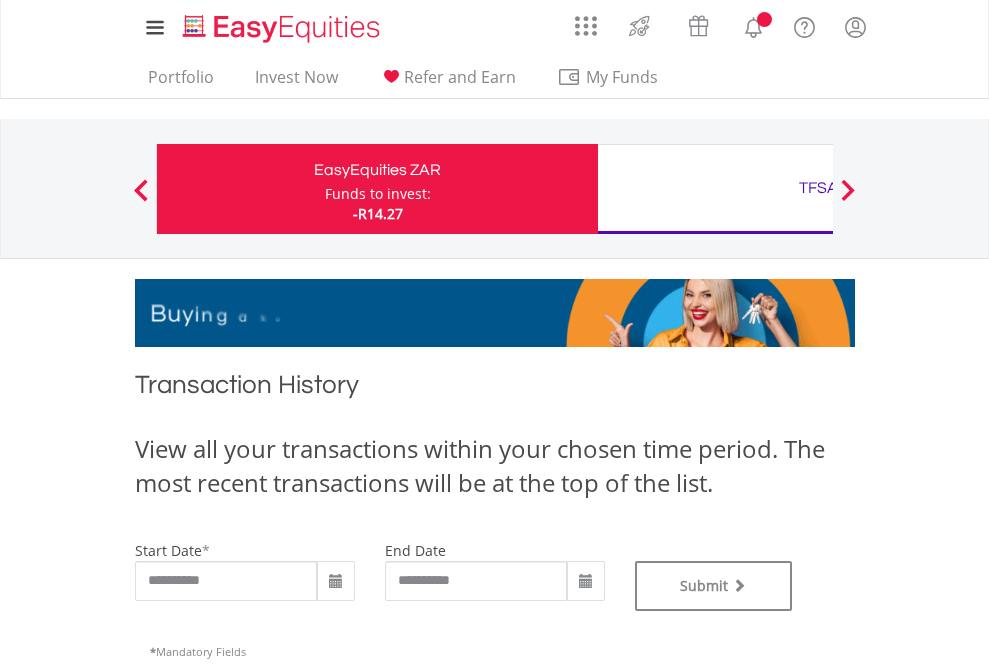 type on "**********" 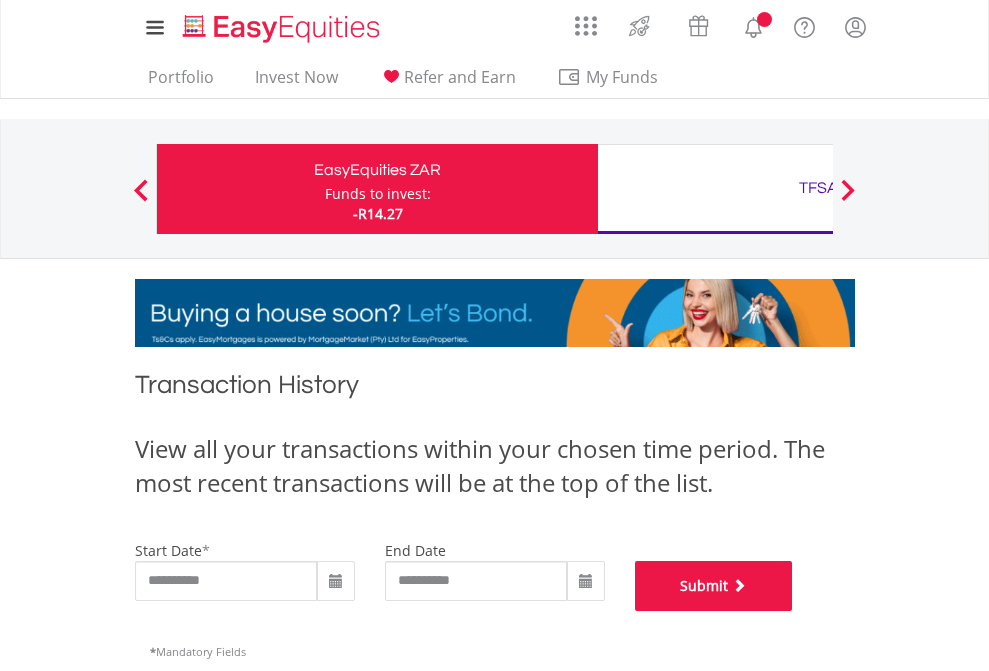 click on "Submit" at bounding box center [714, 586] 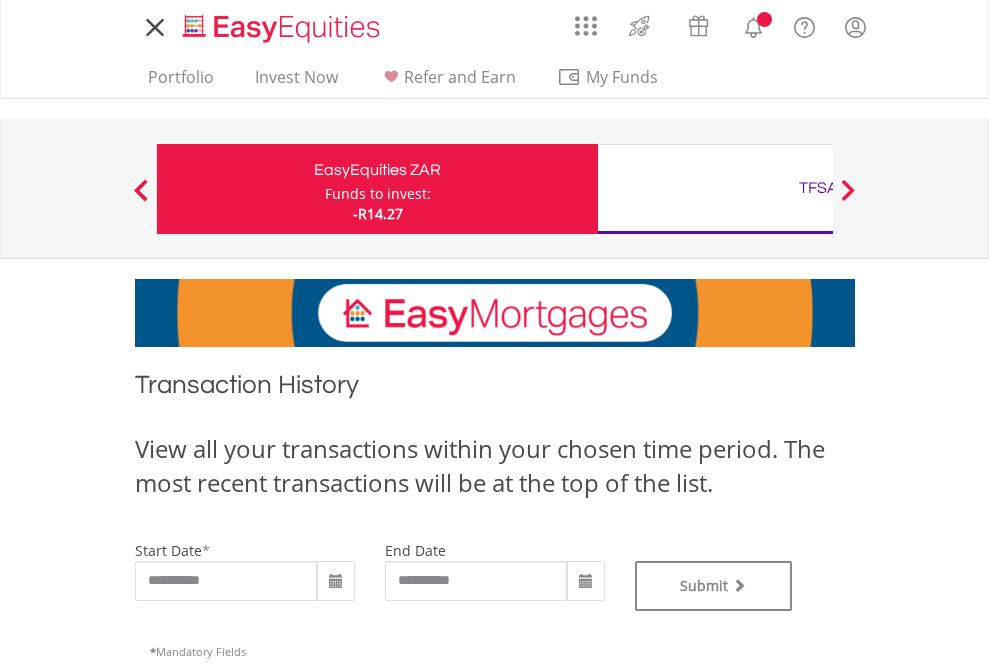 scroll, scrollTop: 0, scrollLeft: 0, axis: both 